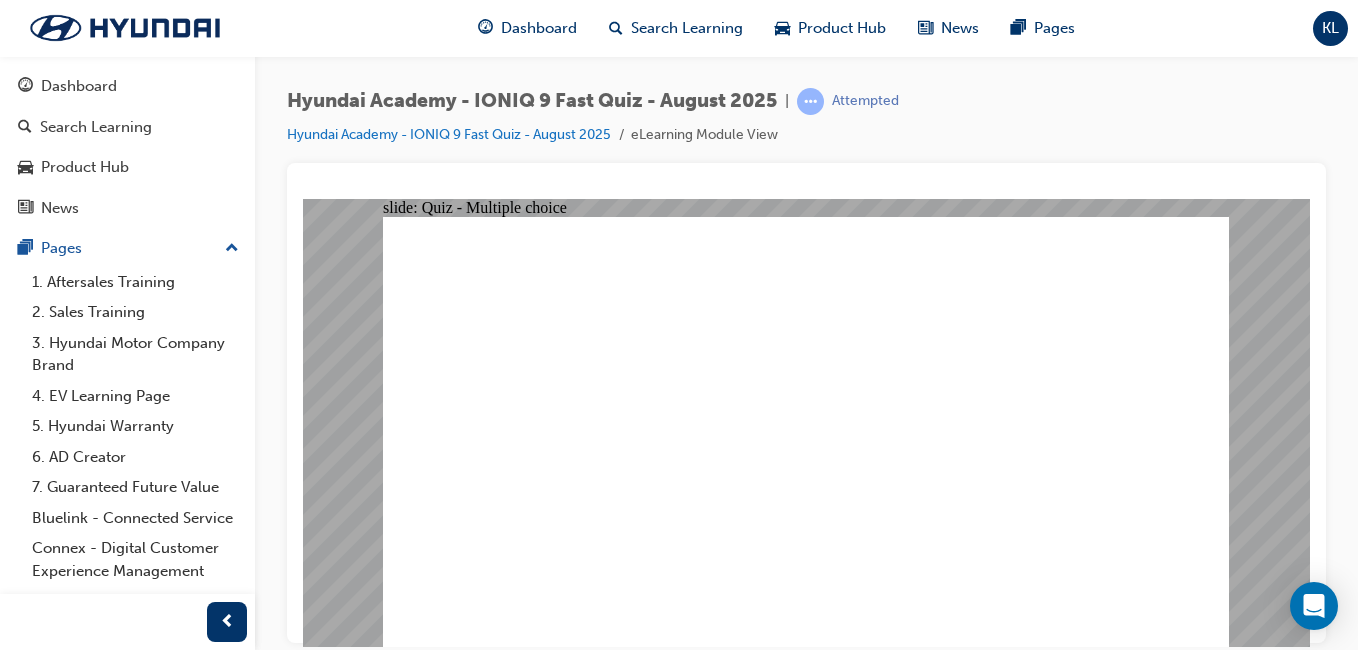 scroll, scrollTop: 0, scrollLeft: 0, axis: both 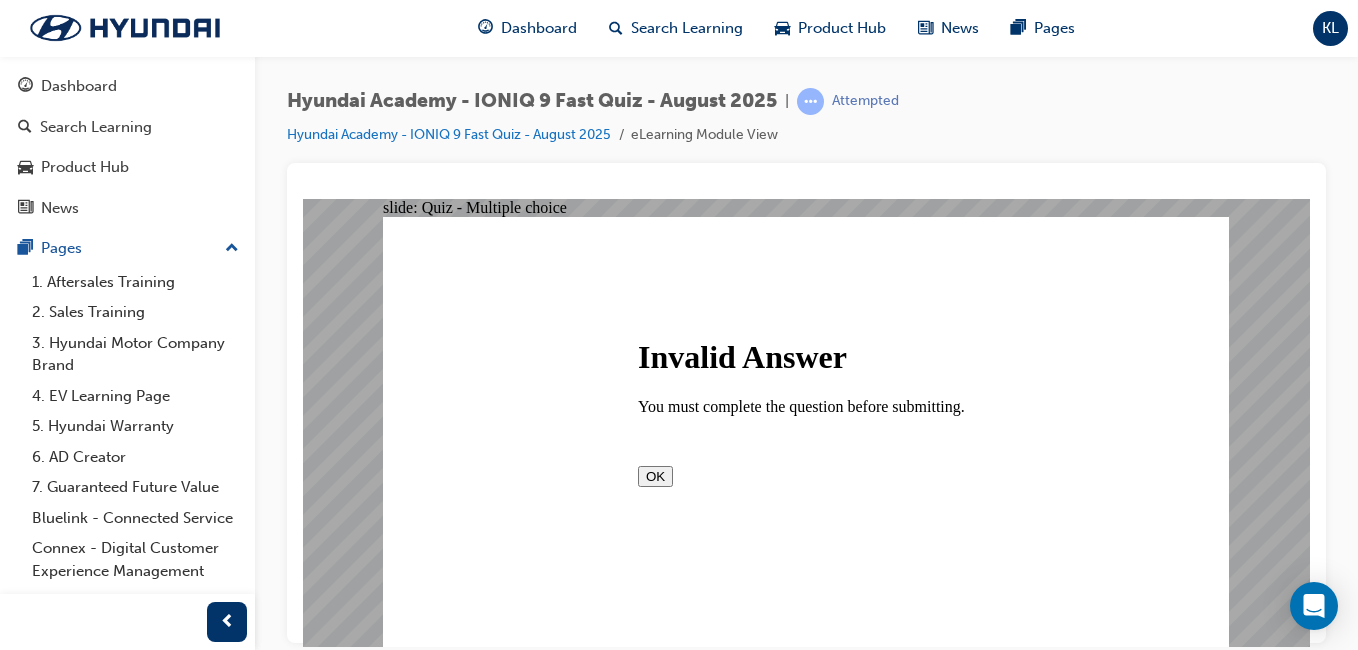 click on "OK" at bounding box center (655, 475) 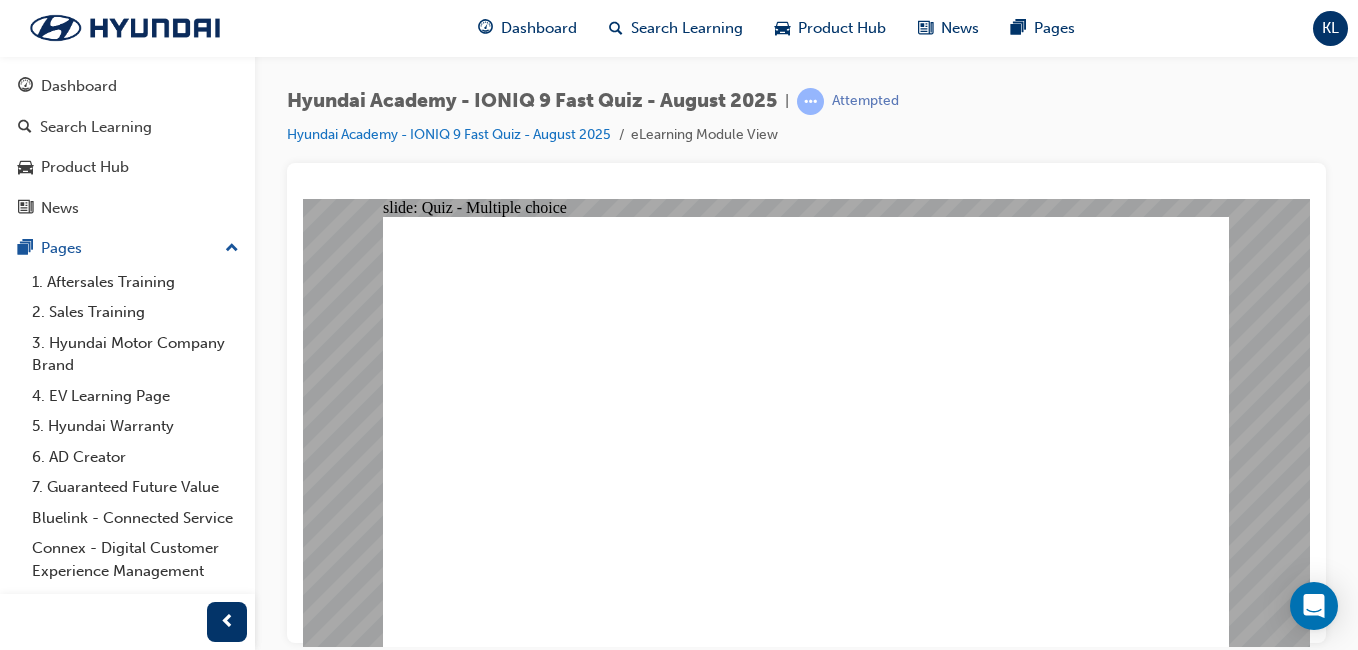 click 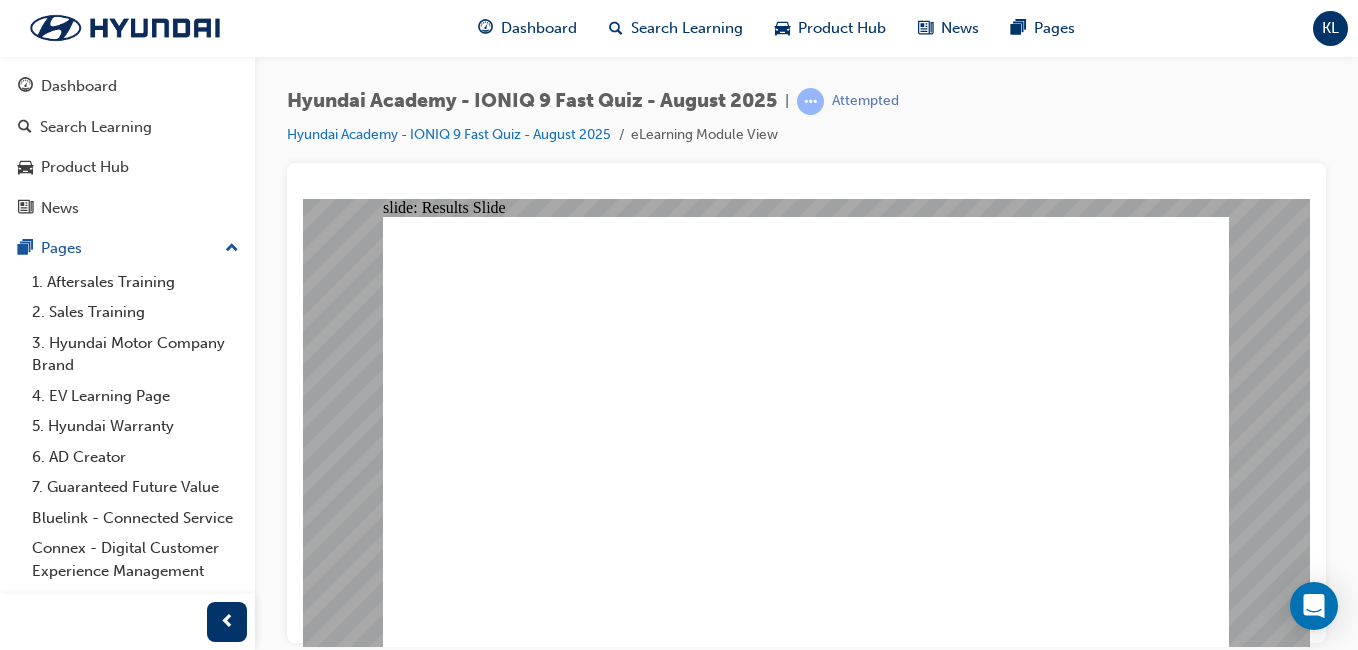 click 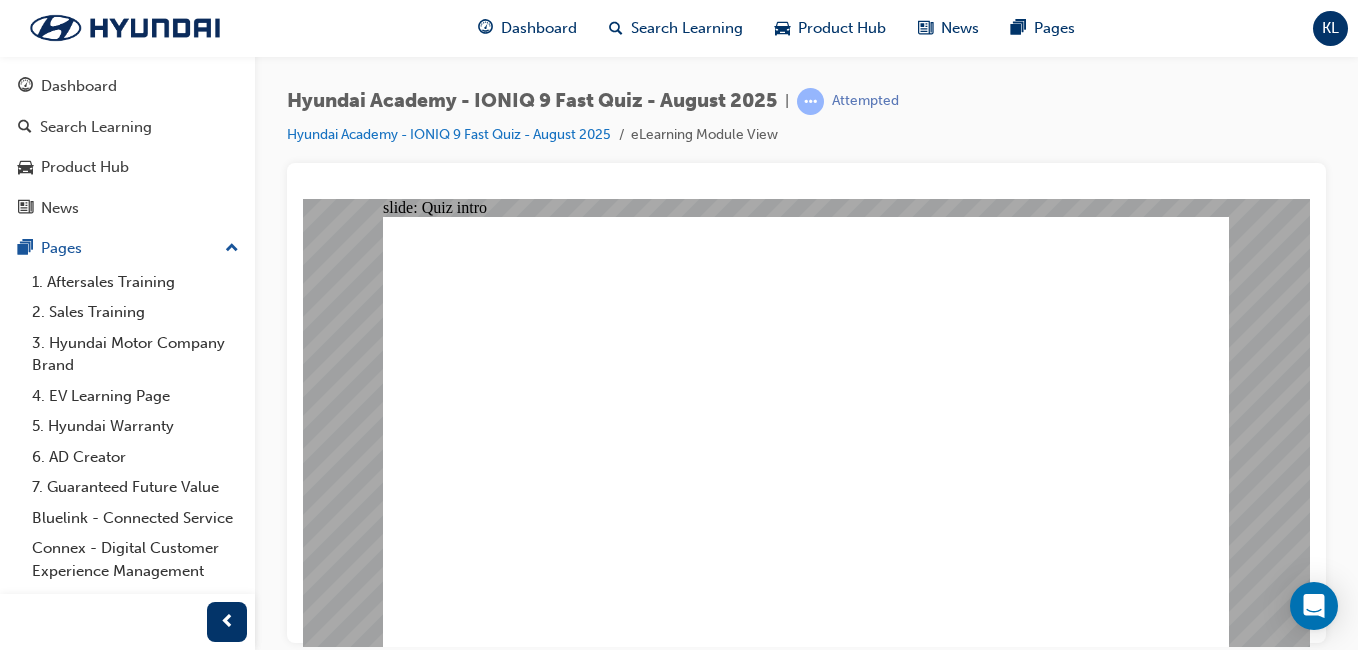 click 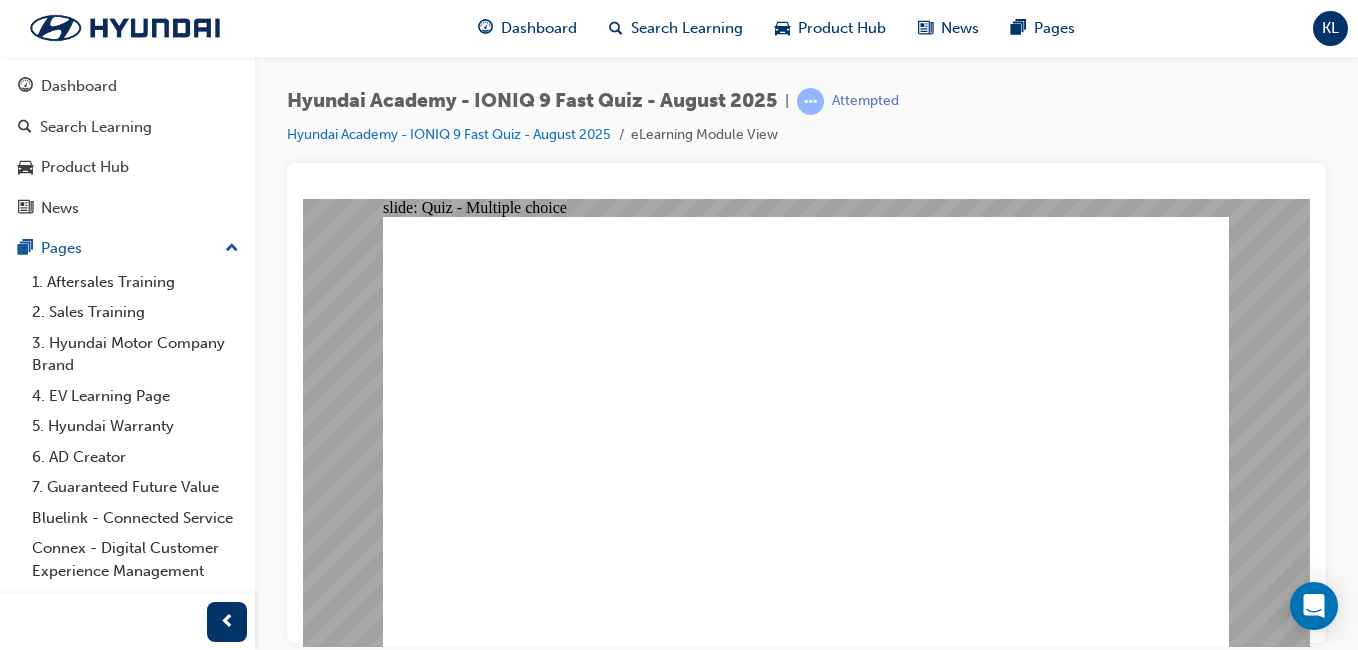 click 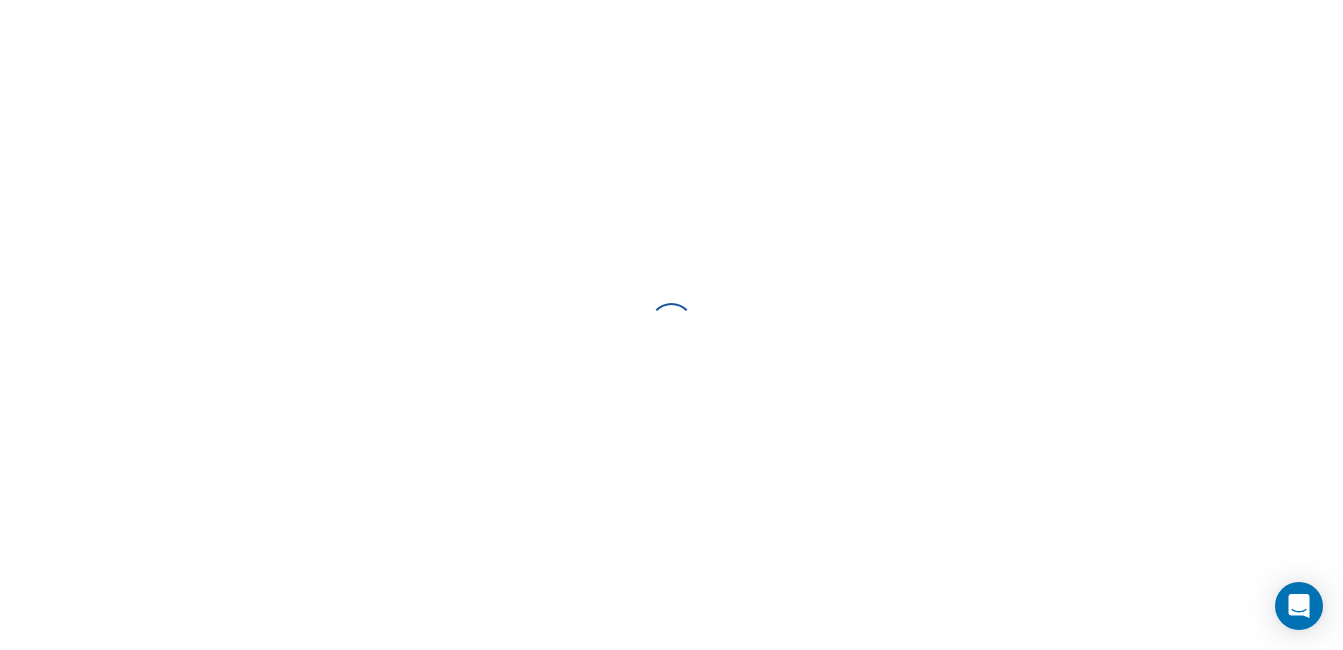scroll, scrollTop: 0, scrollLeft: 0, axis: both 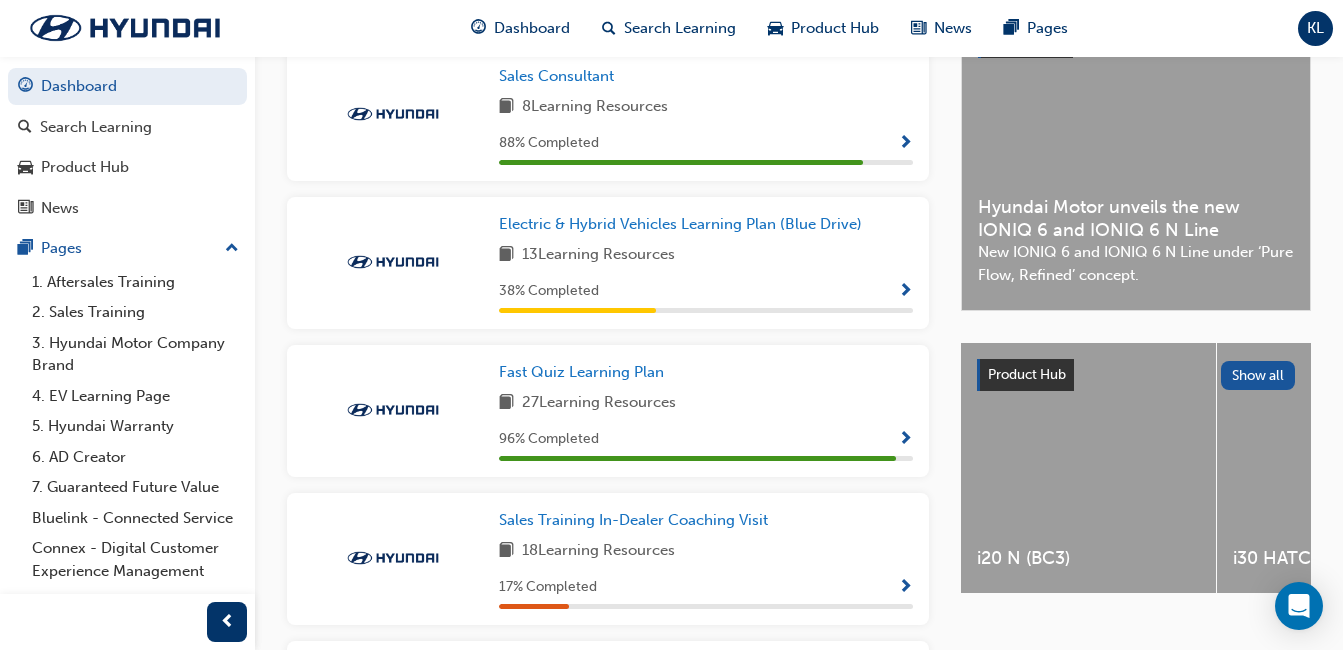 click at bounding box center [905, 440] 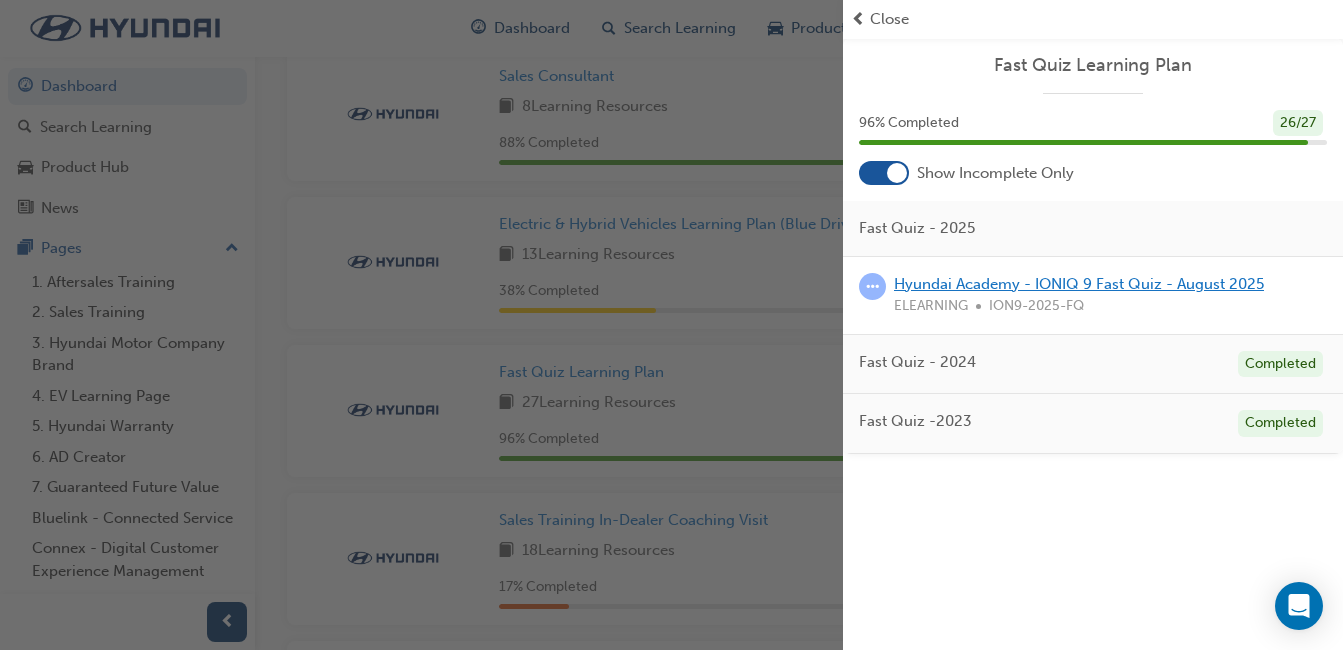 click on "Hyundai Academy - IONIQ 9 Fast Quiz - August 2025" at bounding box center (1079, 284) 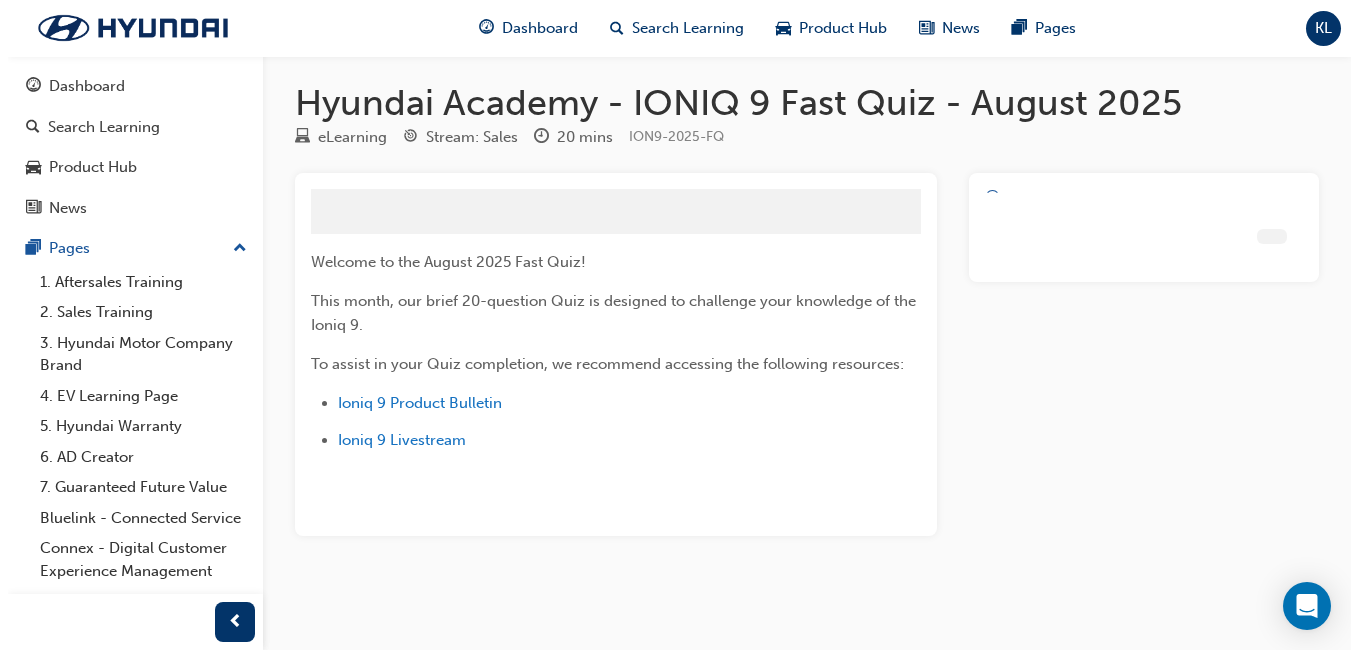 scroll, scrollTop: 0, scrollLeft: 0, axis: both 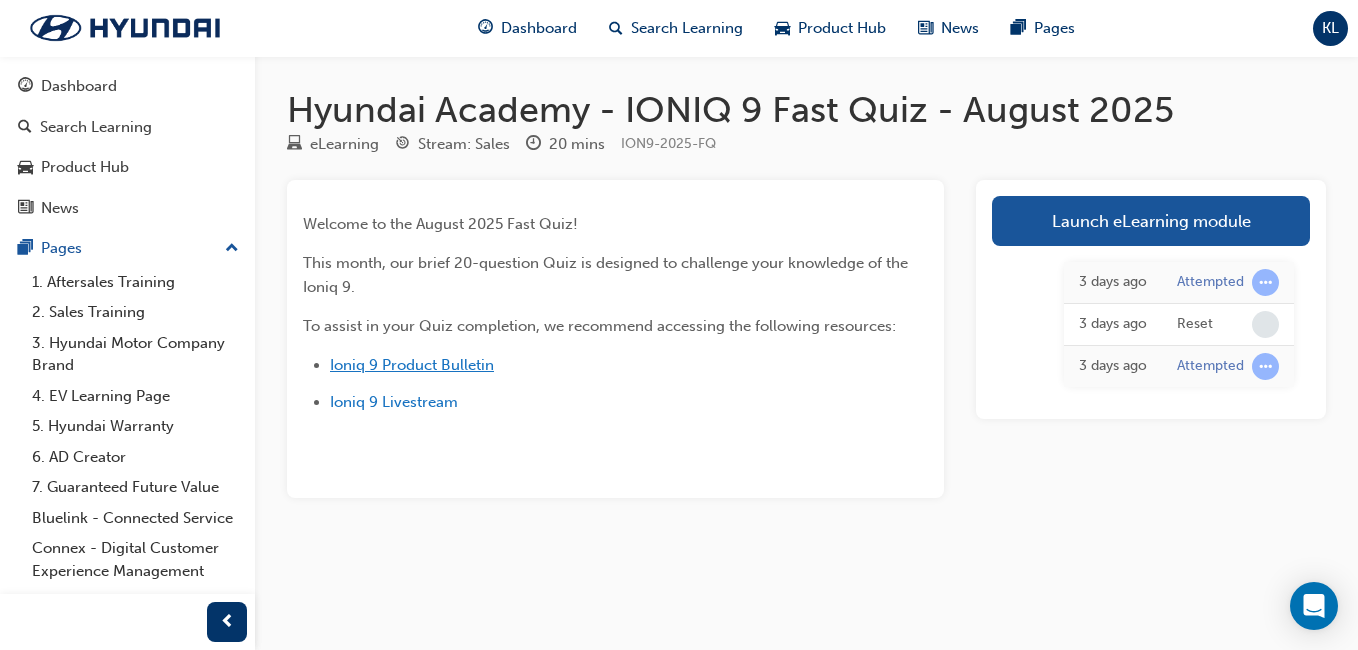 click on "Ioniq 9 Product Bulletin" at bounding box center (412, 365) 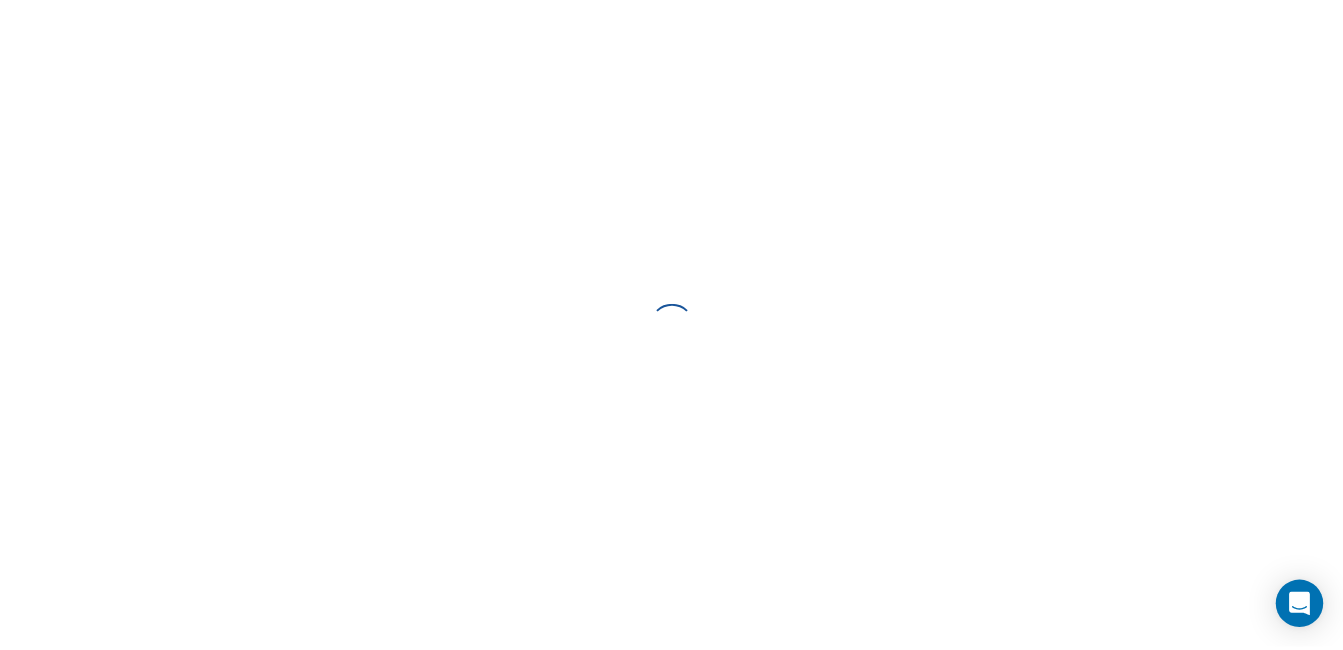 scroll, scrollTop: 0, scrollLeft: 0, axis: both 